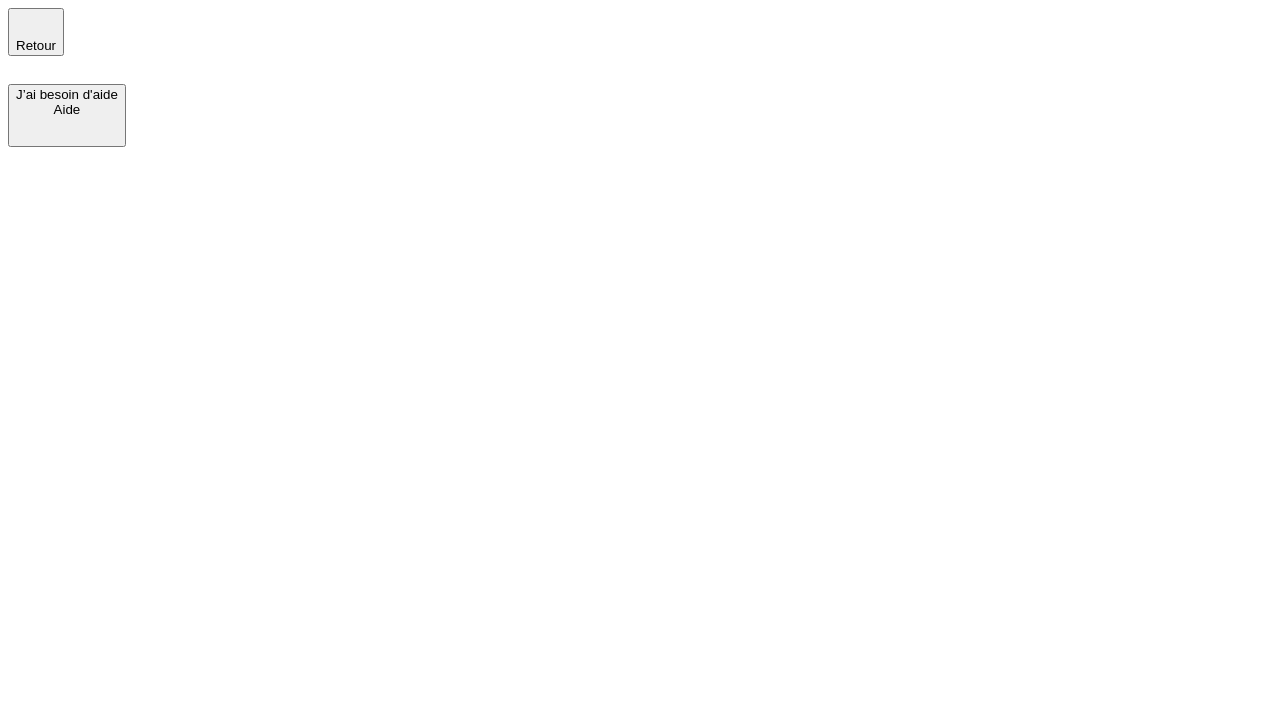 scroll, scrollTop: 0, scrollLeft: 0, axis: both 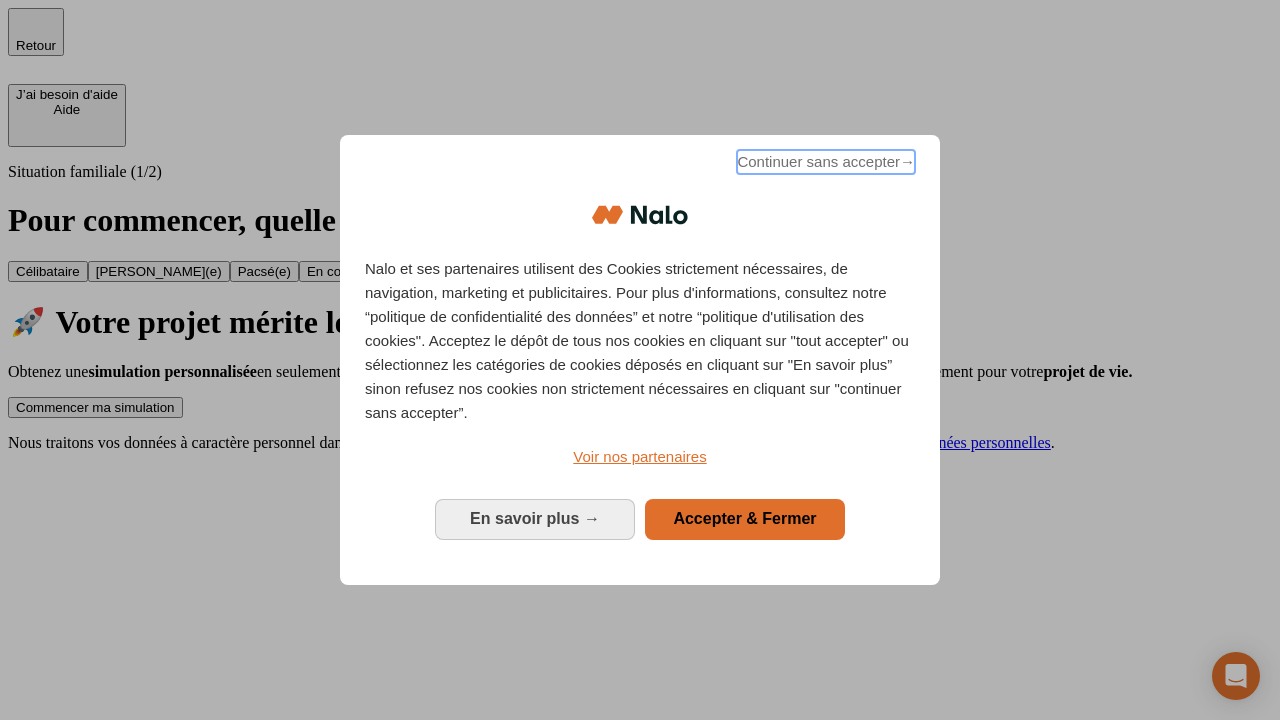 click on "Continuer sans accepter  →" at bounding box center (826, 162) 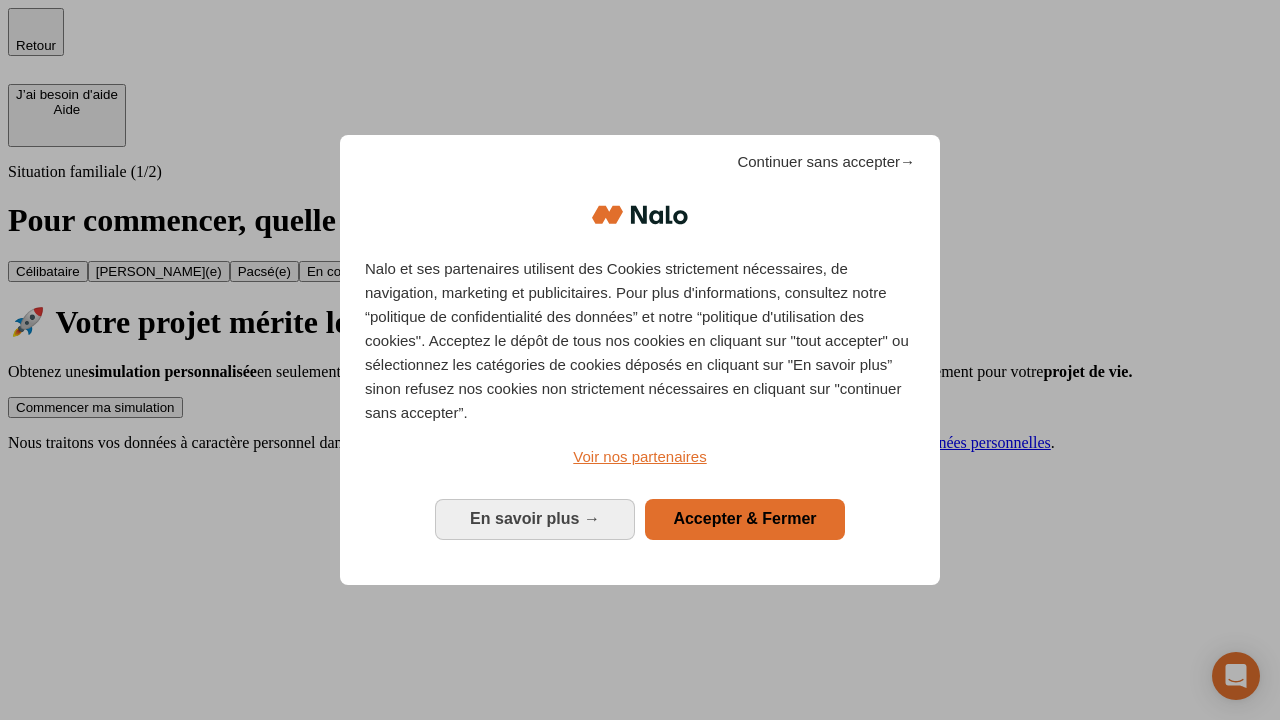 click on "Commencer ma simulation" at bounding box center [95, 407] 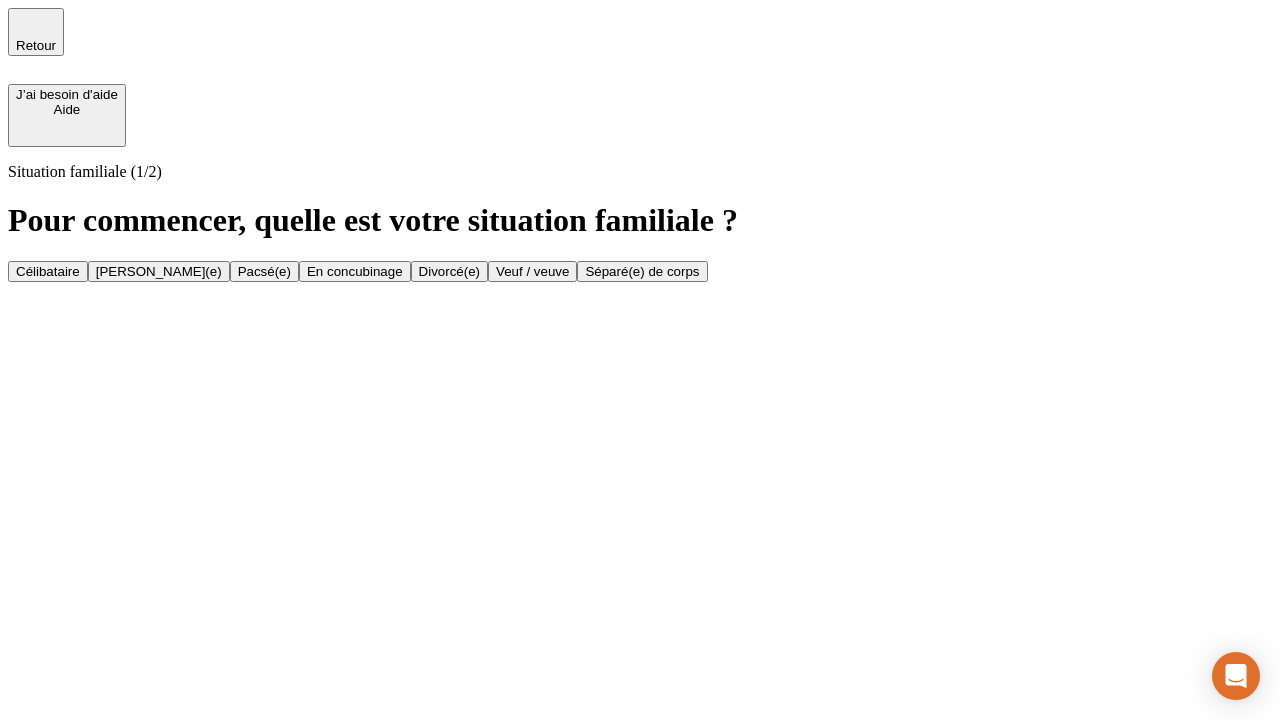click on "Célibataire" at bounding box center [48, 271] 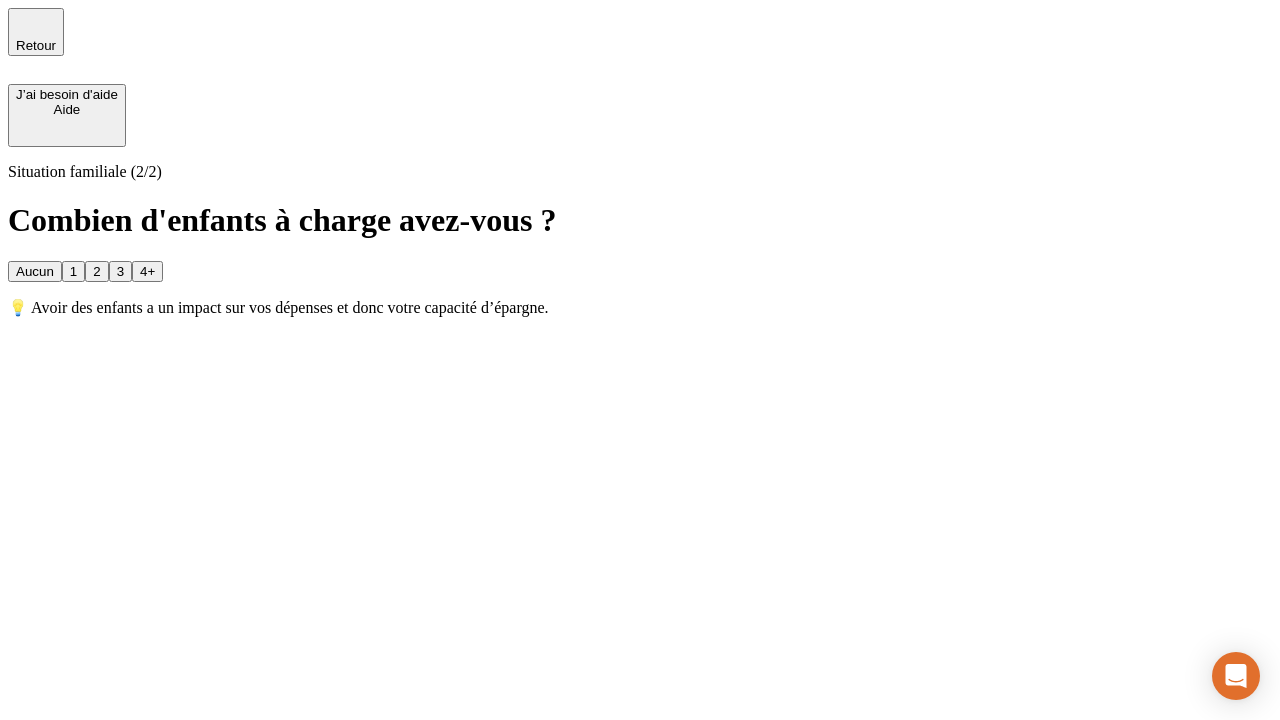 click on "Aucun" at bounding box center (35, 271) 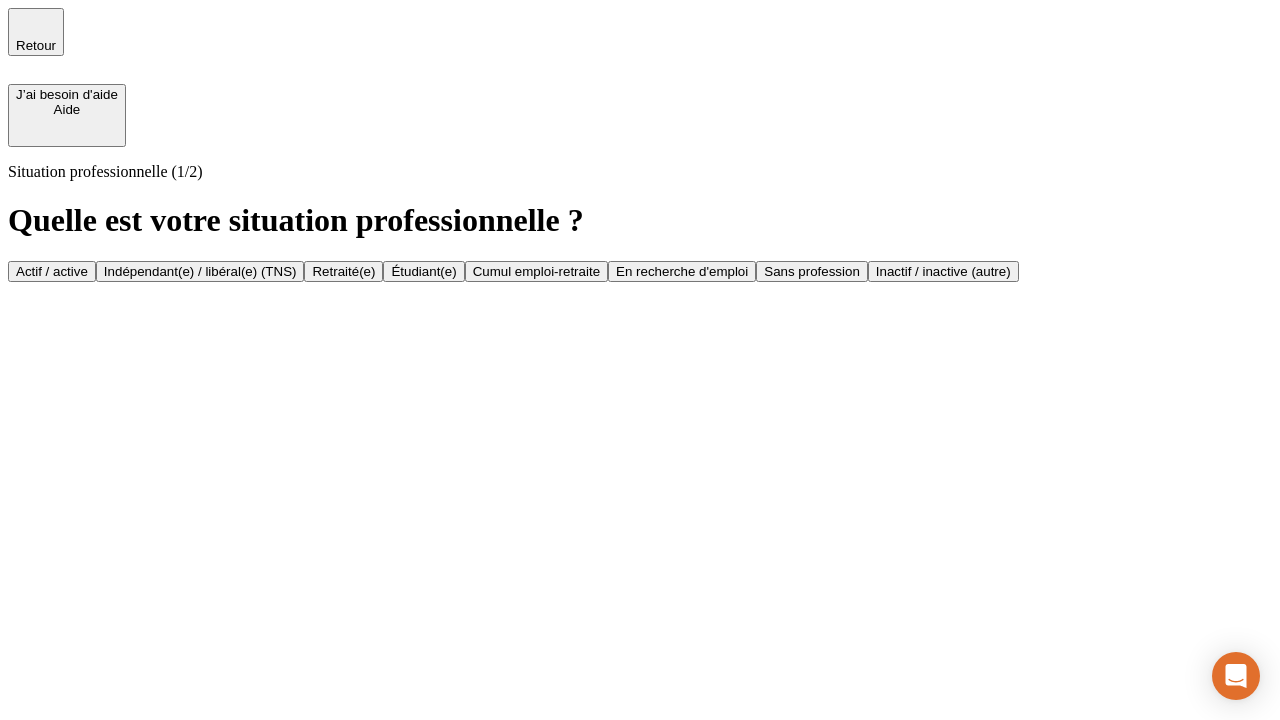 click on "Actif / active" at bounding box center [52, 271] 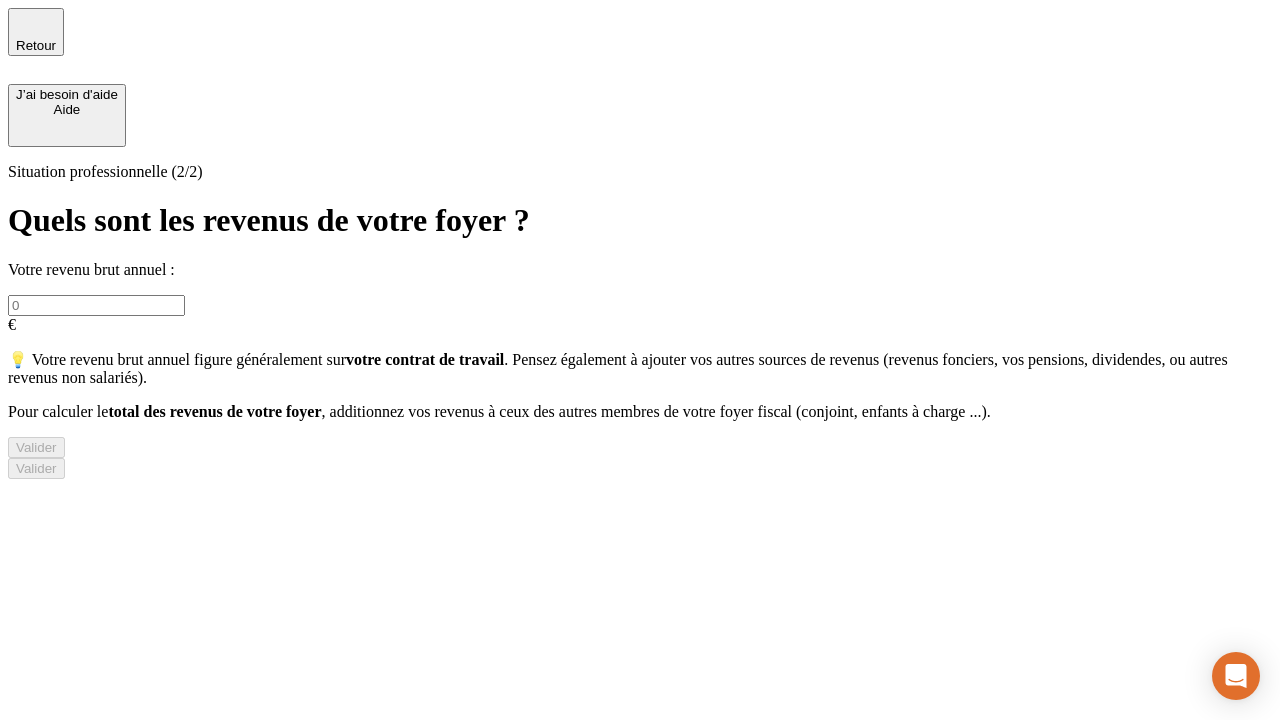 click at bounding box center [96, 305] 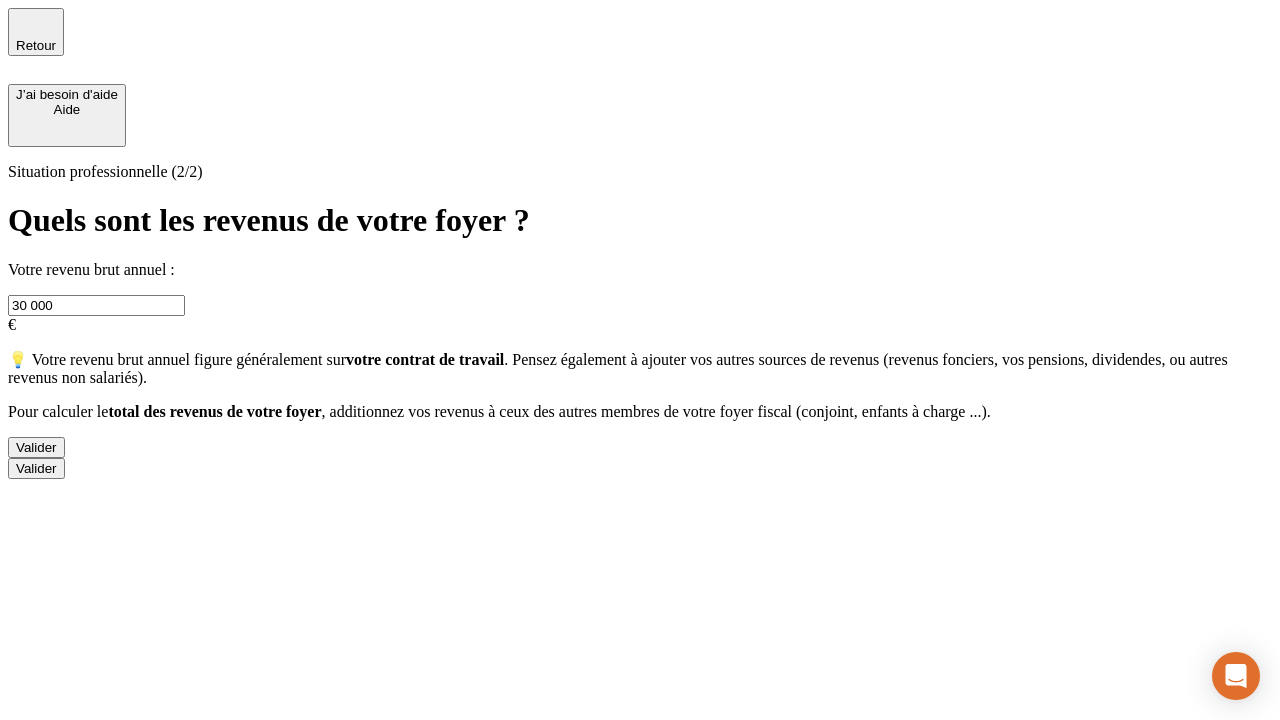 type on "30 000" 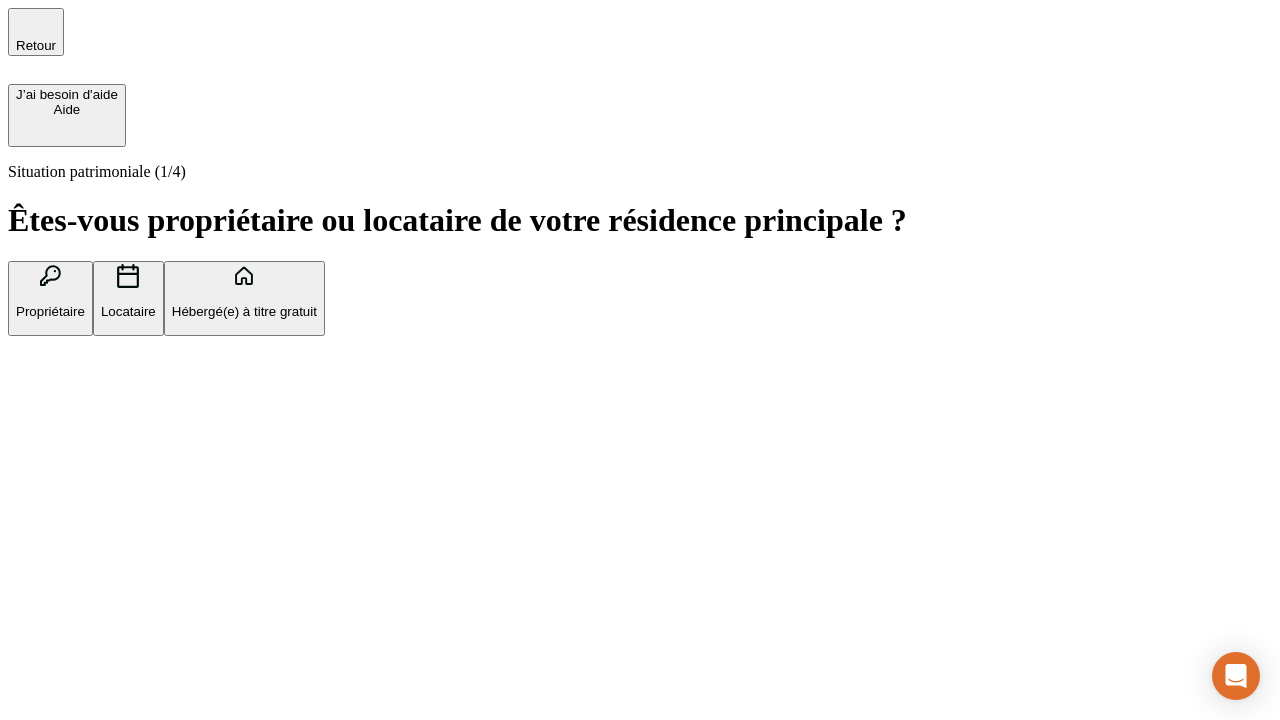click on "Hébergé(e) à titre gratuit" at bounding box center [244, 311] 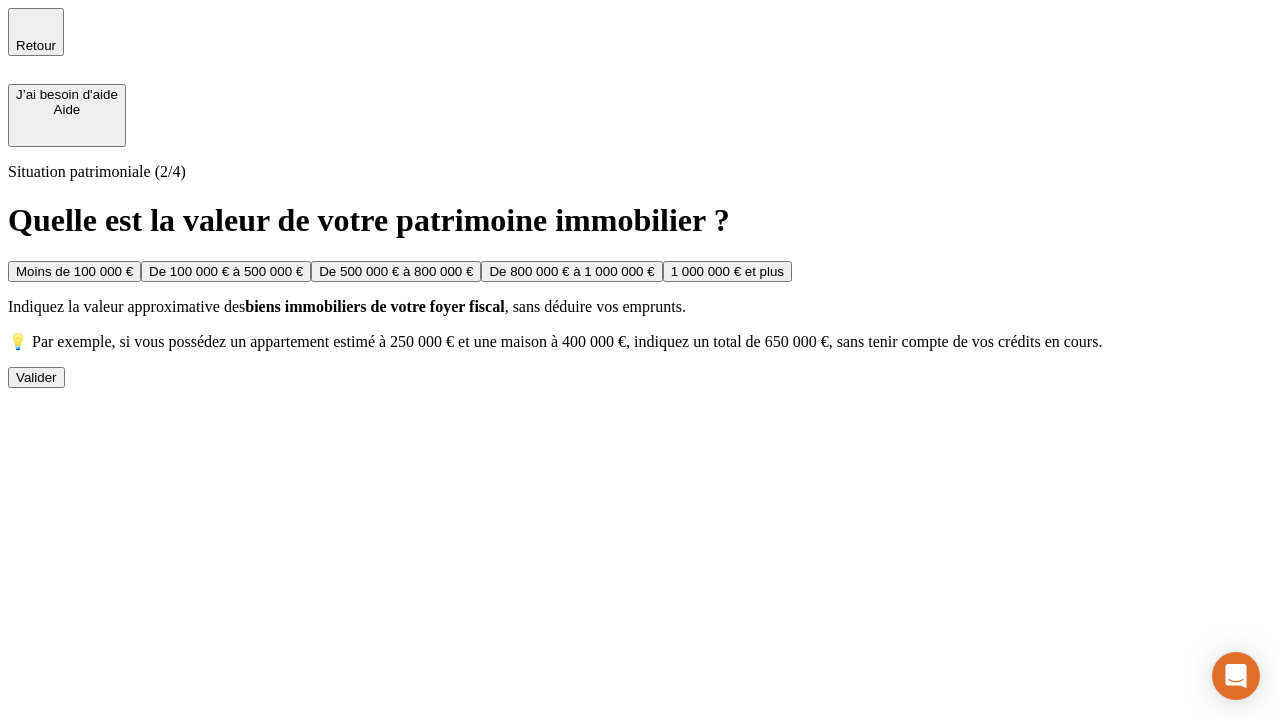 click on "Moins de 100 000 €" at bounding box center [74, 271] 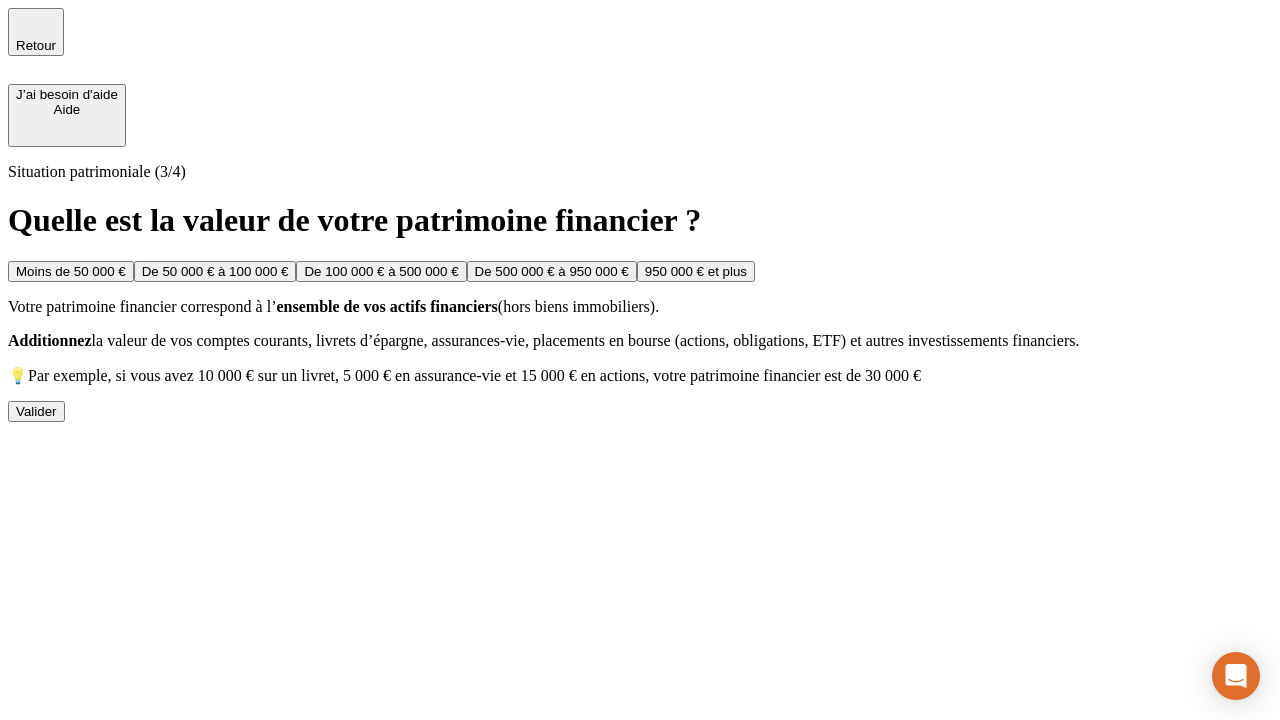 click on "Moins de 50 000 €" at bounding box center [71, 271] 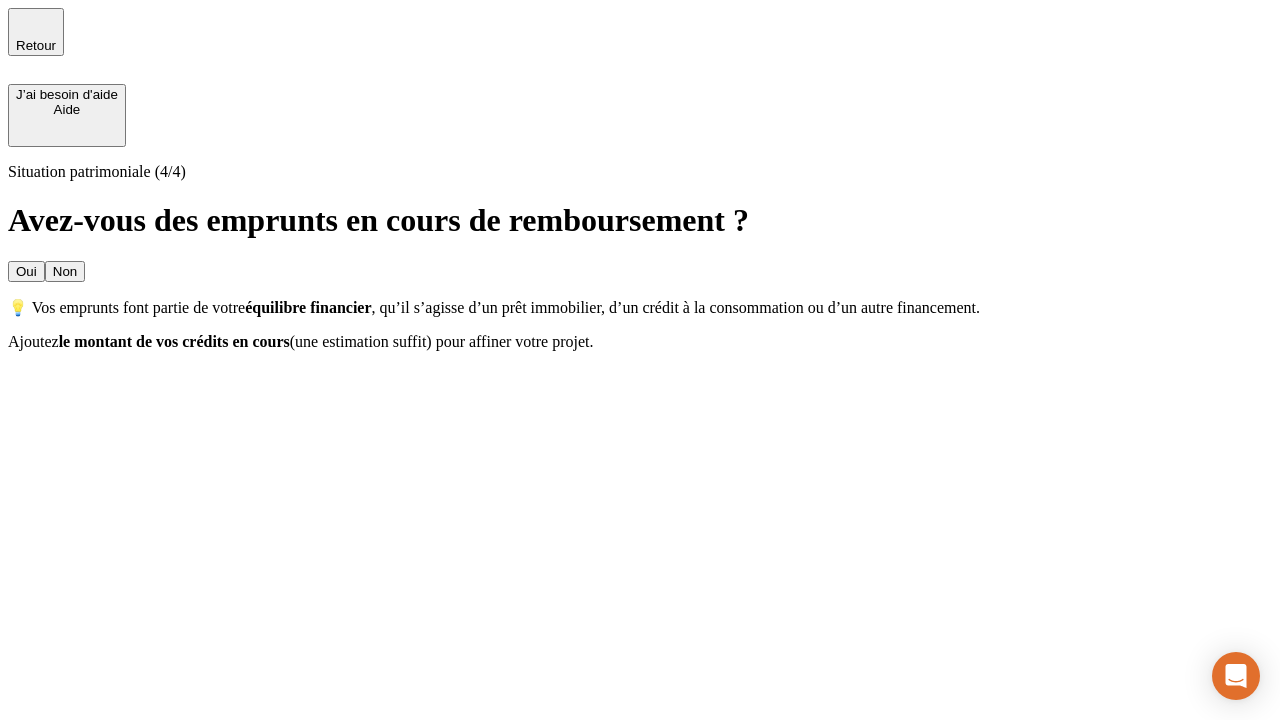 click on "Non" at bounding box center (65, 271) 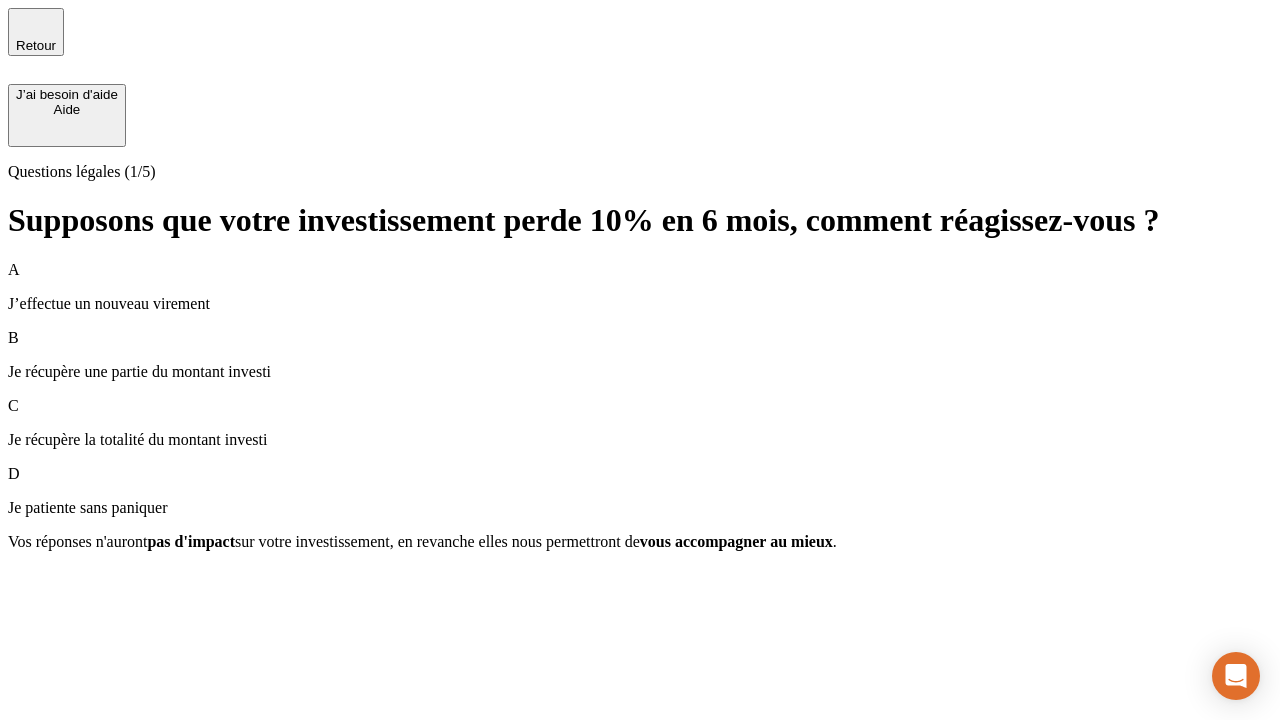 click on "A J’effectue un nouveau virement" at bounding box center [640, 287] 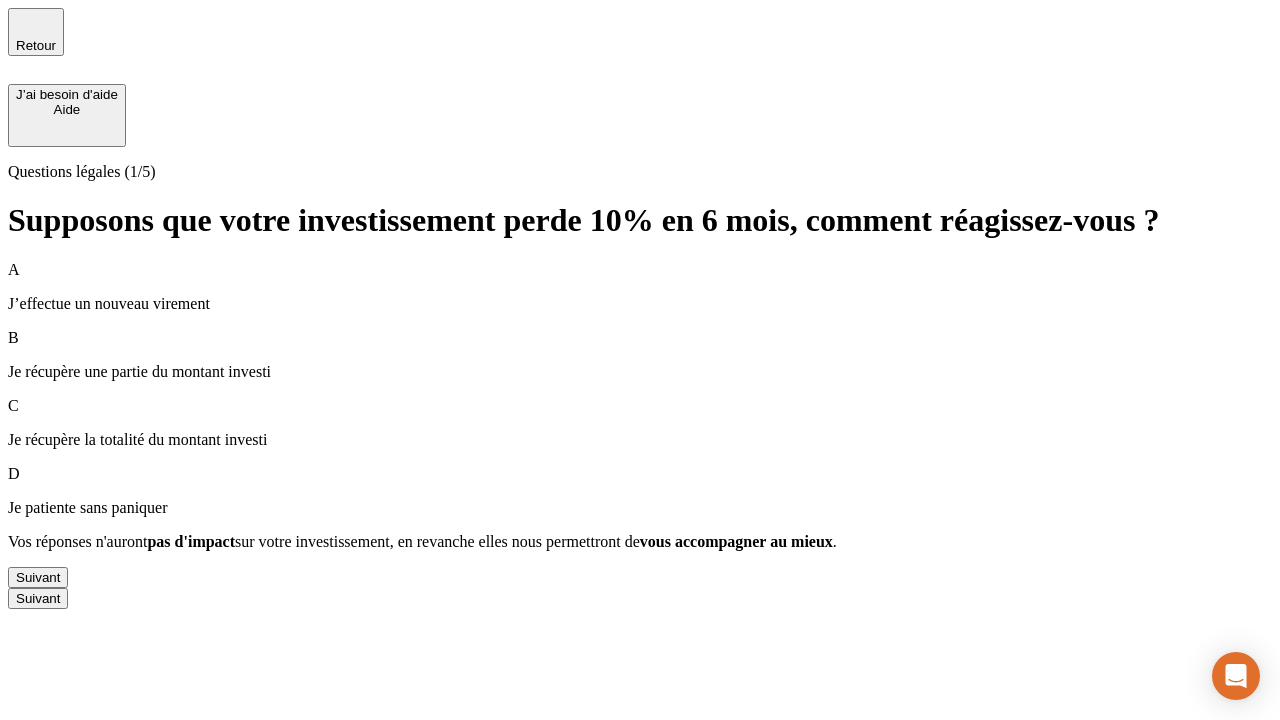 click on "Suivant" at bounding box center (38, 577) 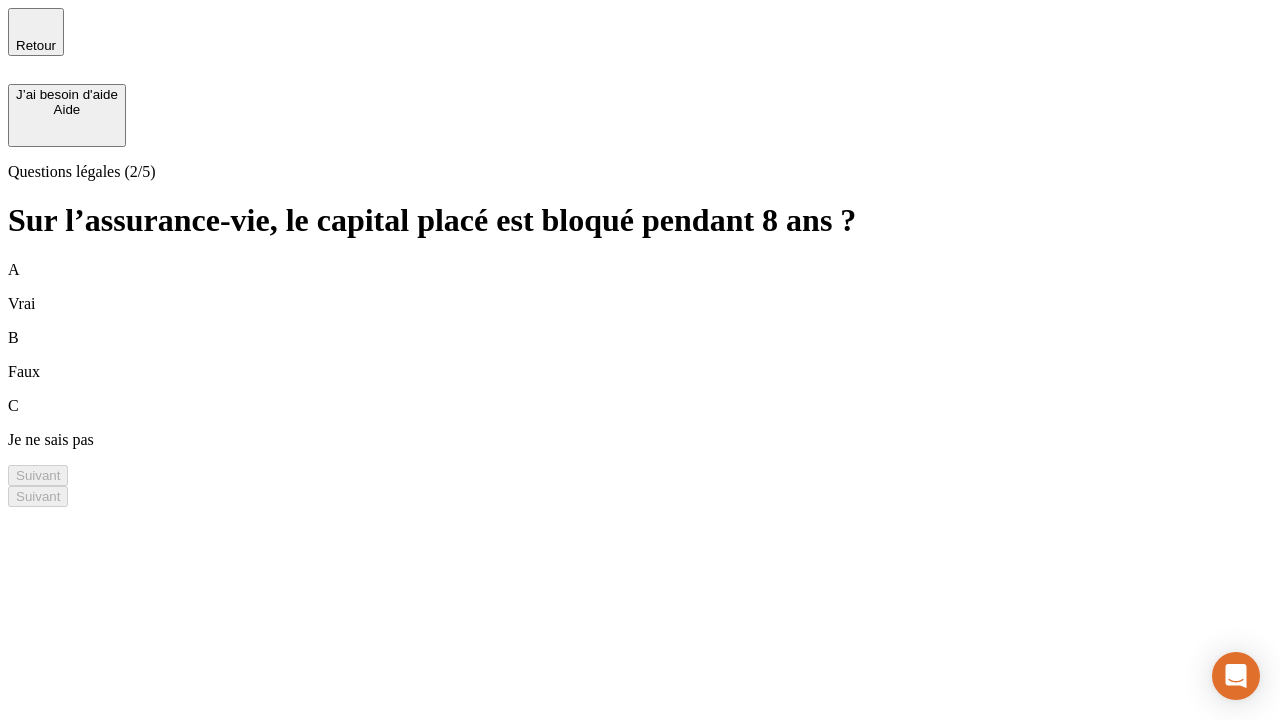 click on "B Faux" at bounding box center (640, 355) 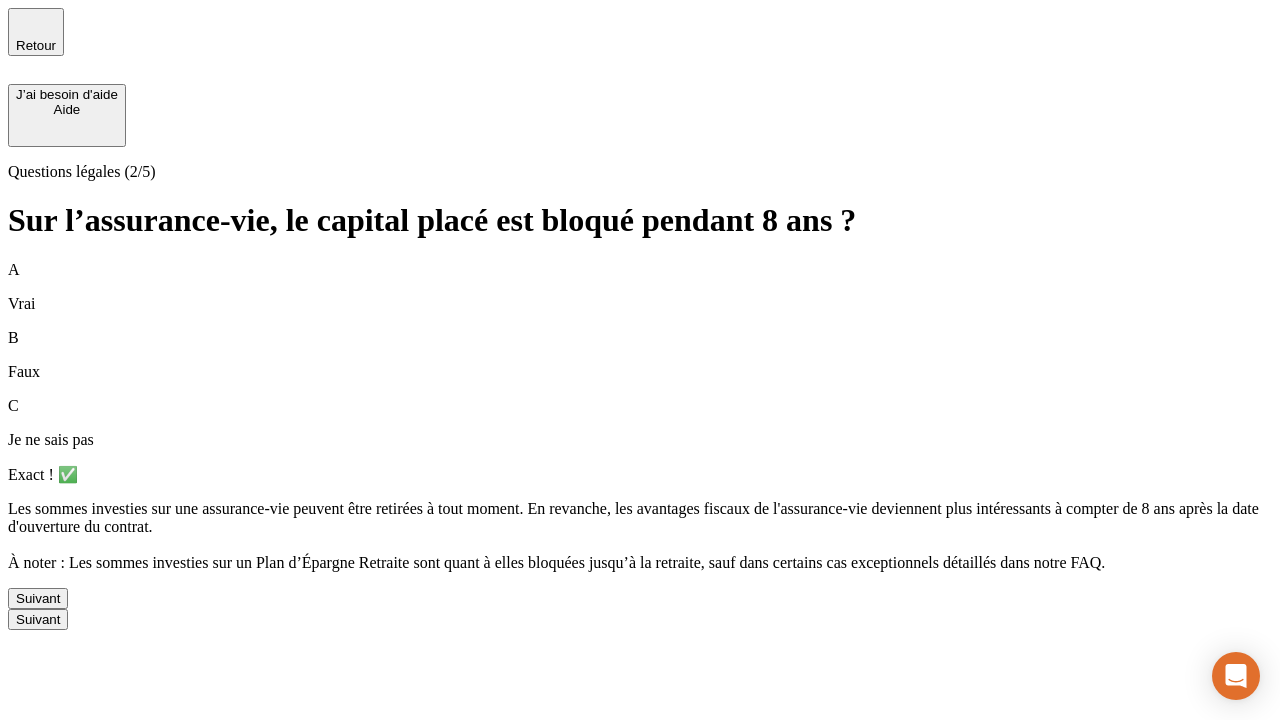 click on "Suivant" at bounding box center (38, 598) 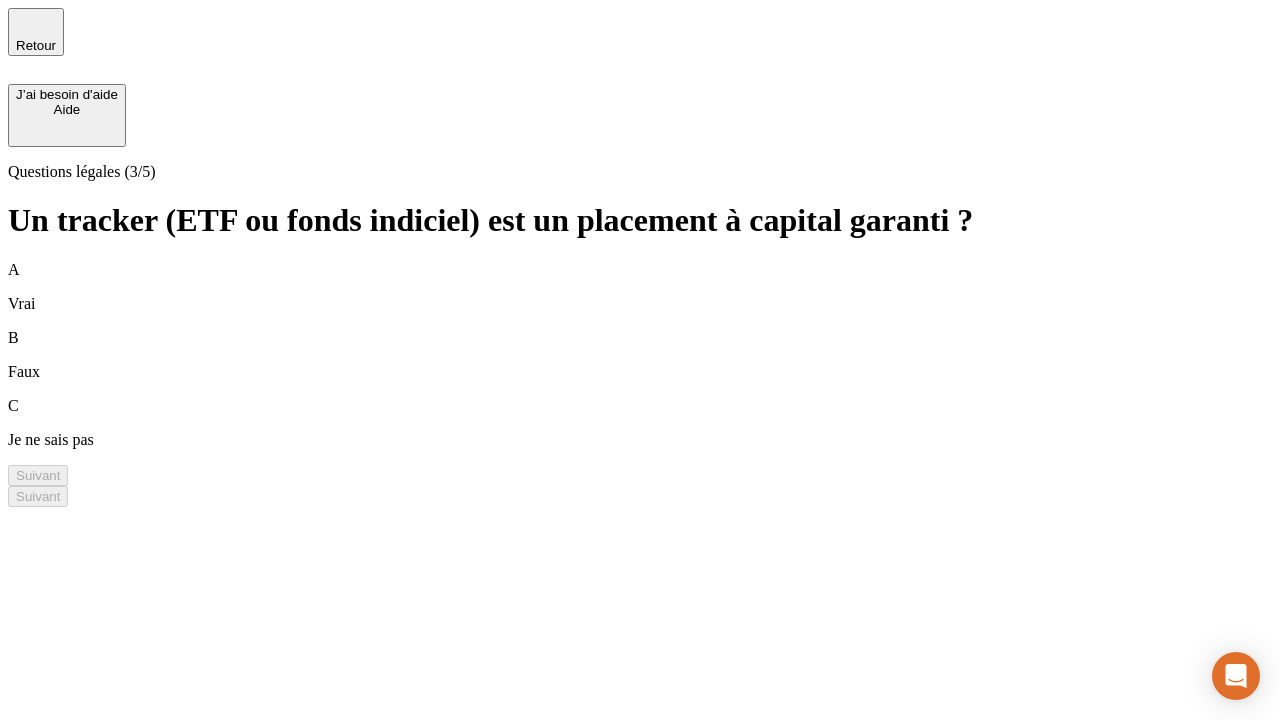 click on "B Faux" at bounding box center [640, 355] 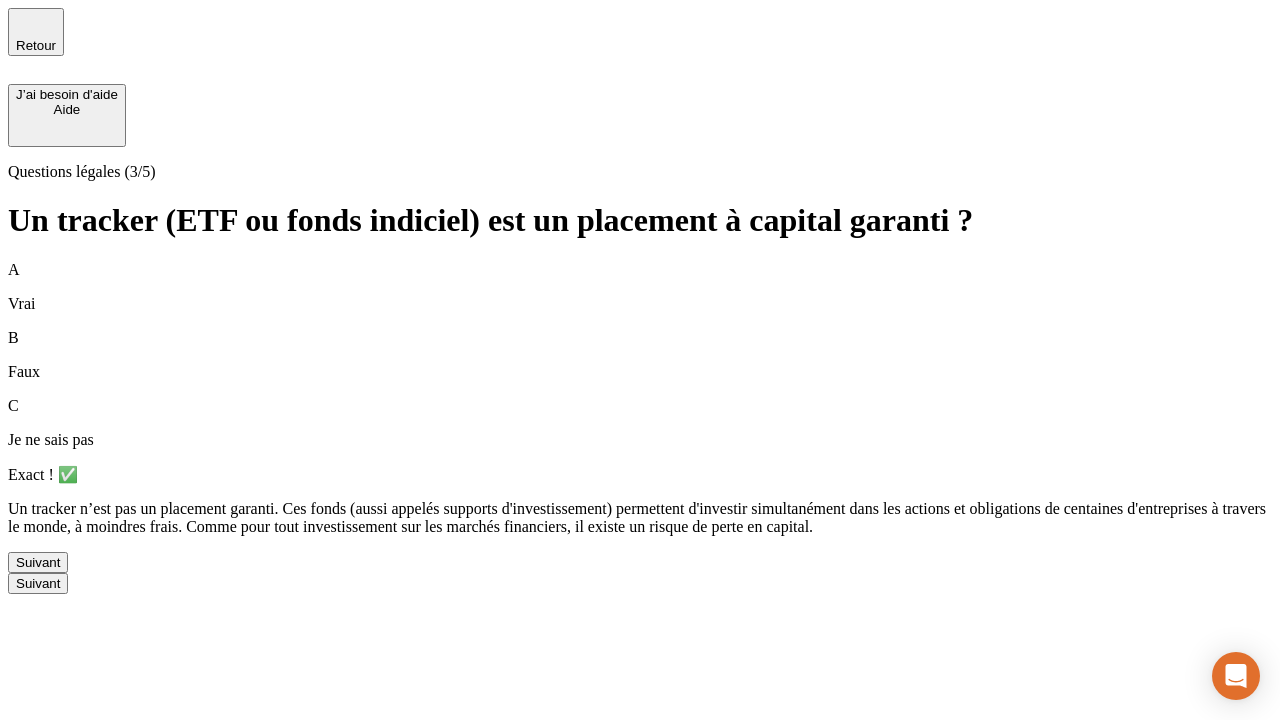 click on "Suivant" at bounding box center (38, 562) 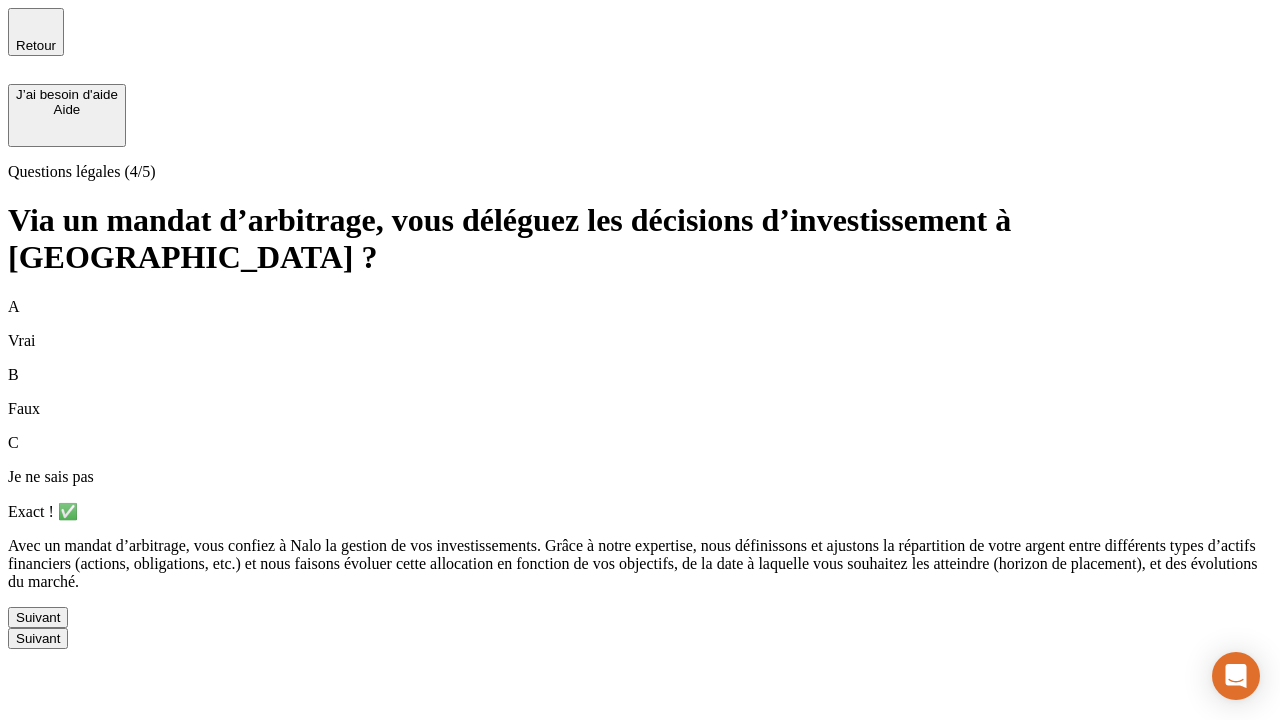click on "Suivant" at bounding box center (38, 617) 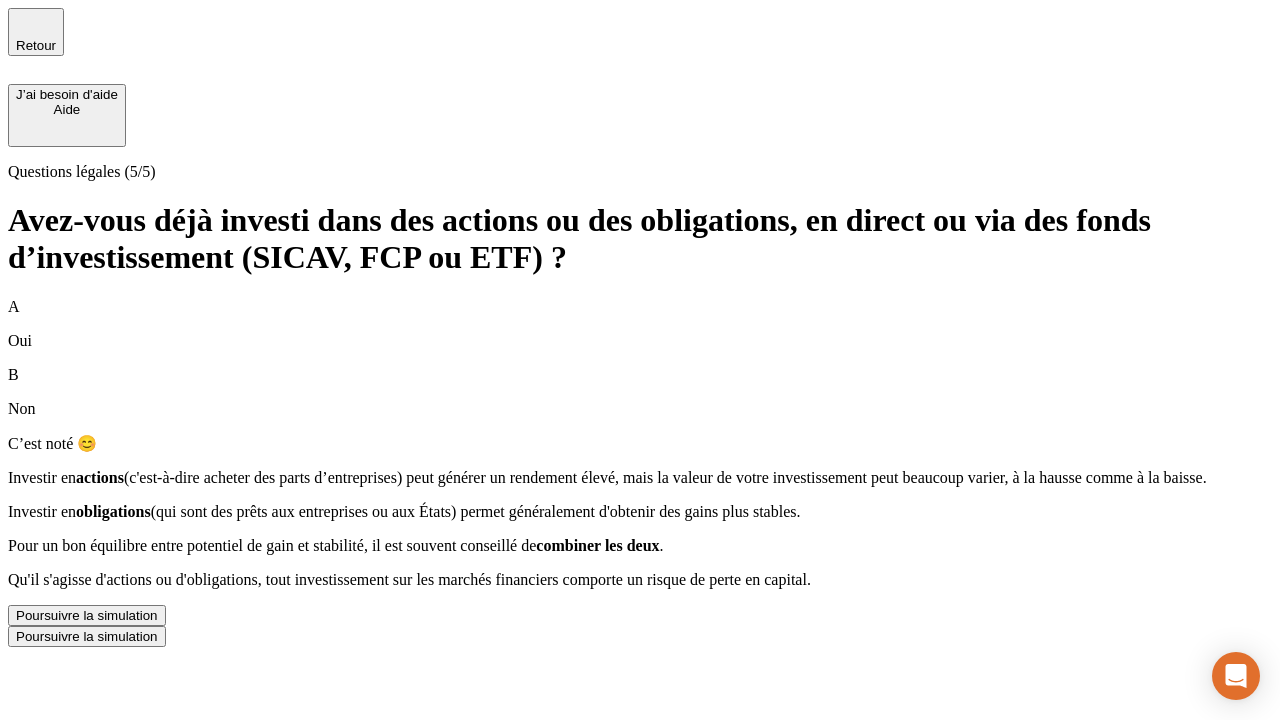 click on "Poursuivre la simulation" at bounding box center (87, 615) 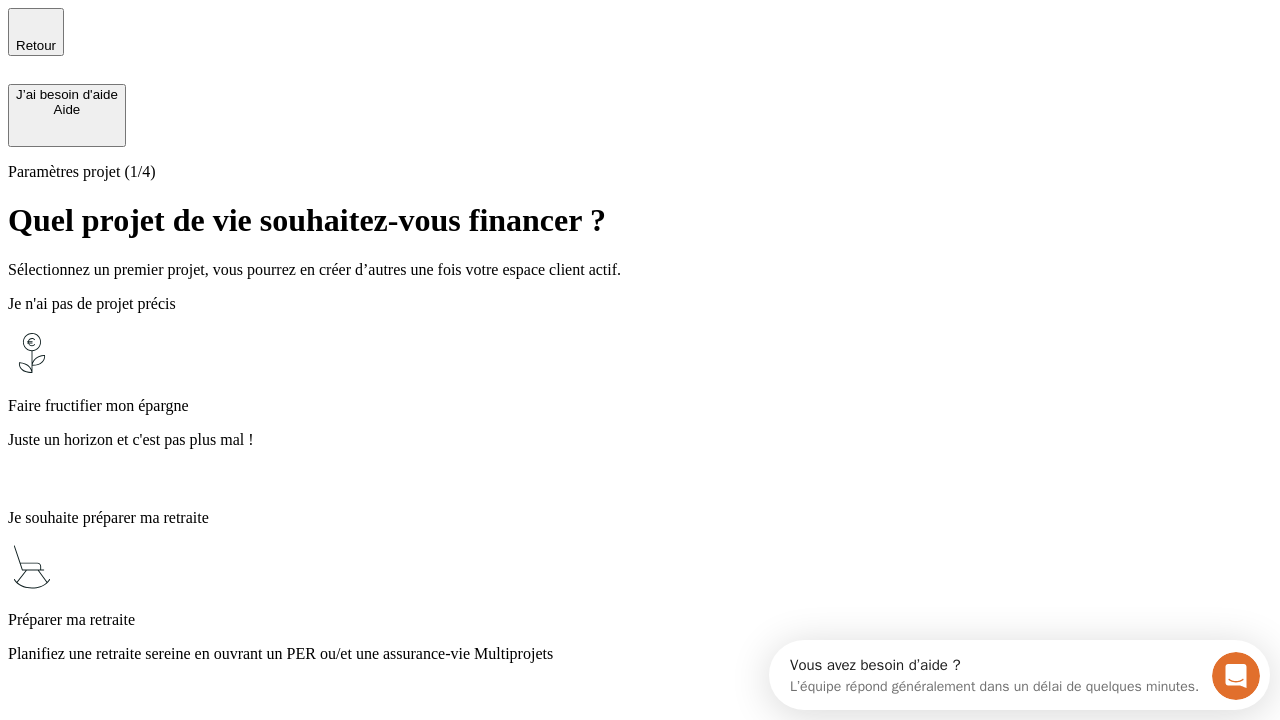 scroll, scrollTop: 0, scrollLeft: 0, axis: both 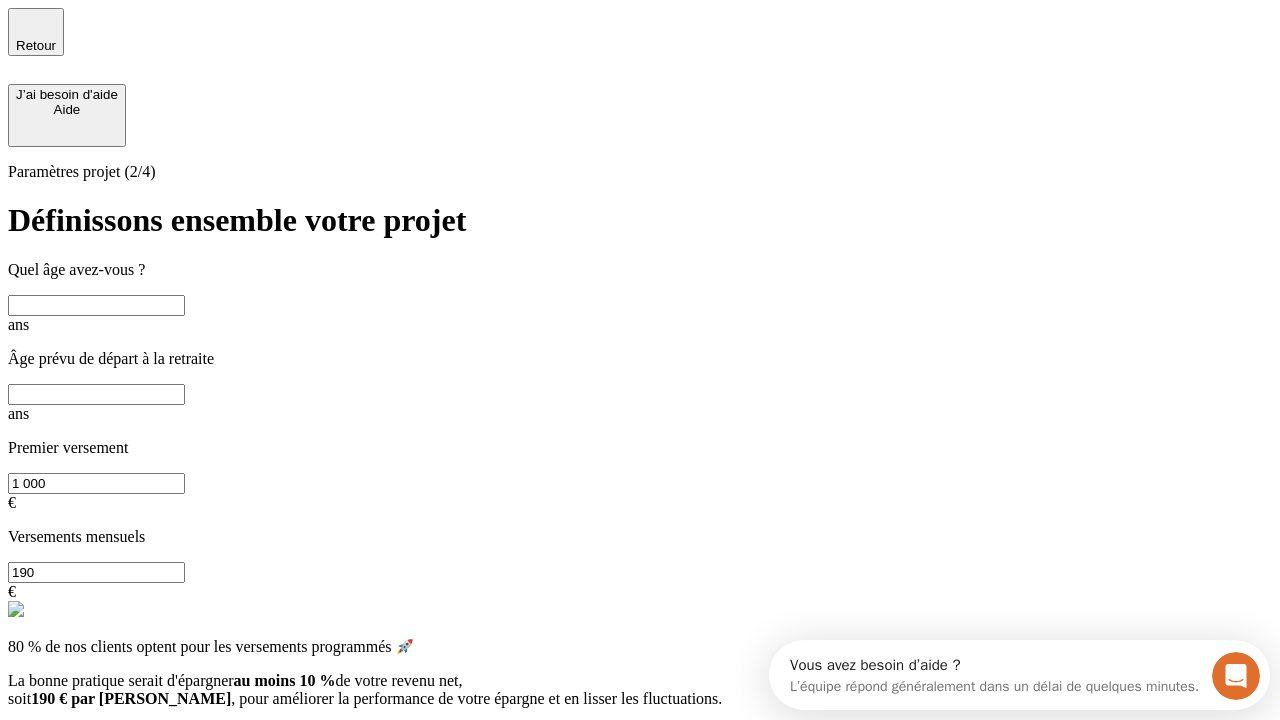 click at bounding box center [96, 305] 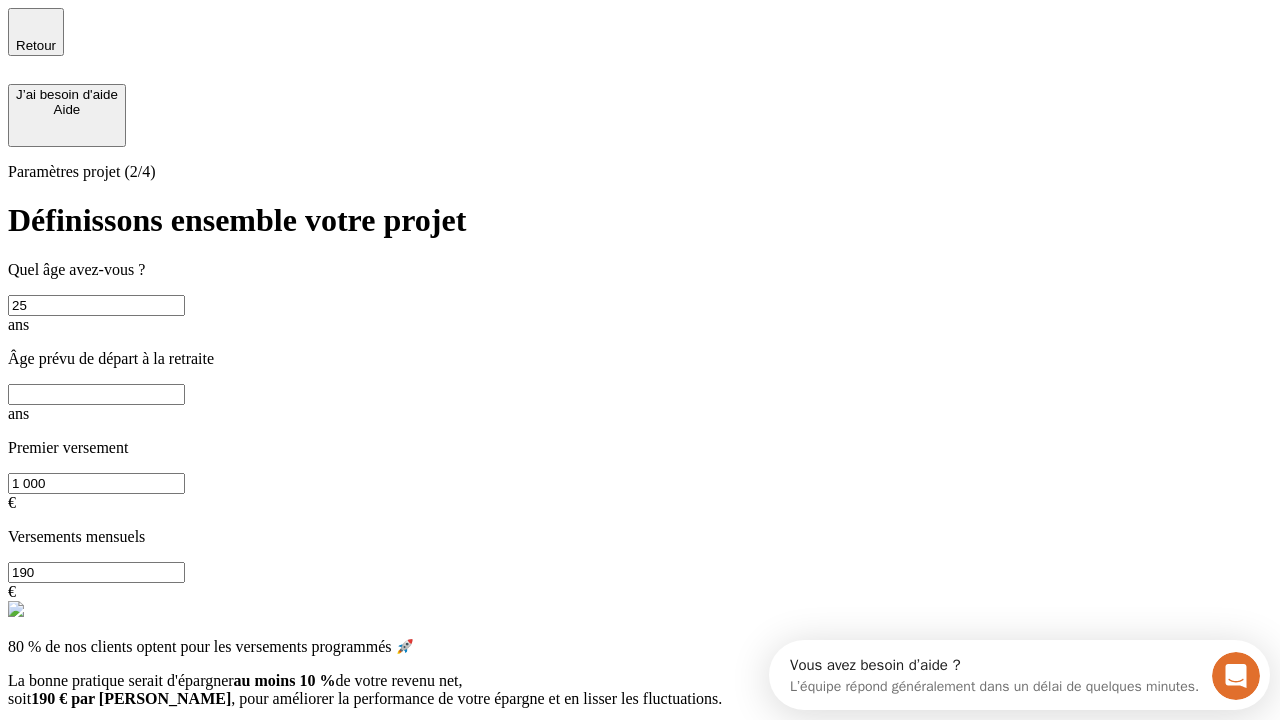 type on "25" 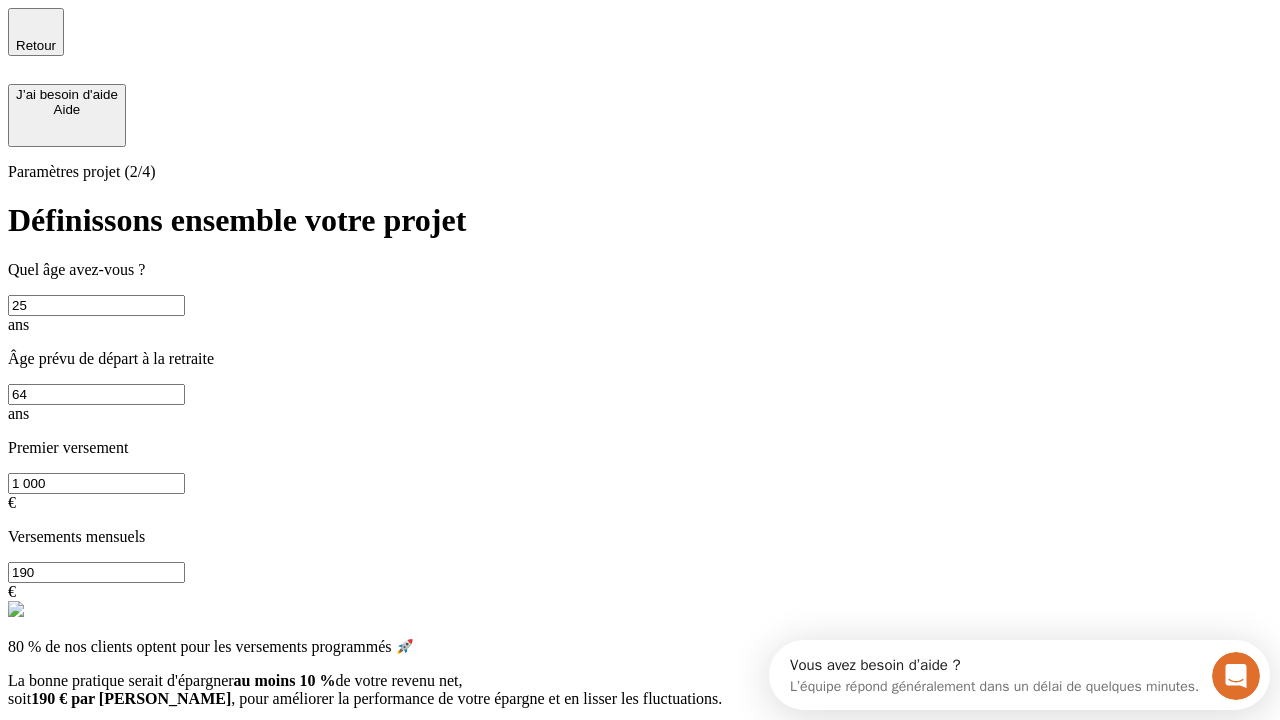 type on "64" 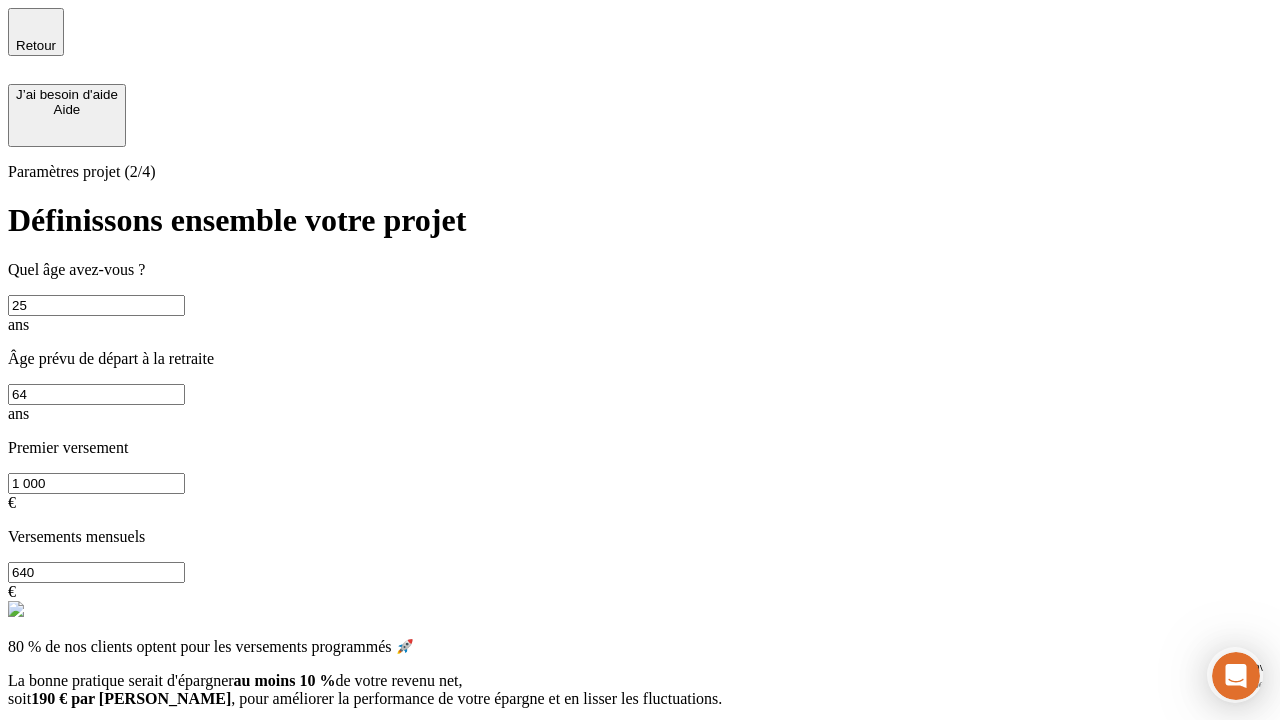 type on "640" 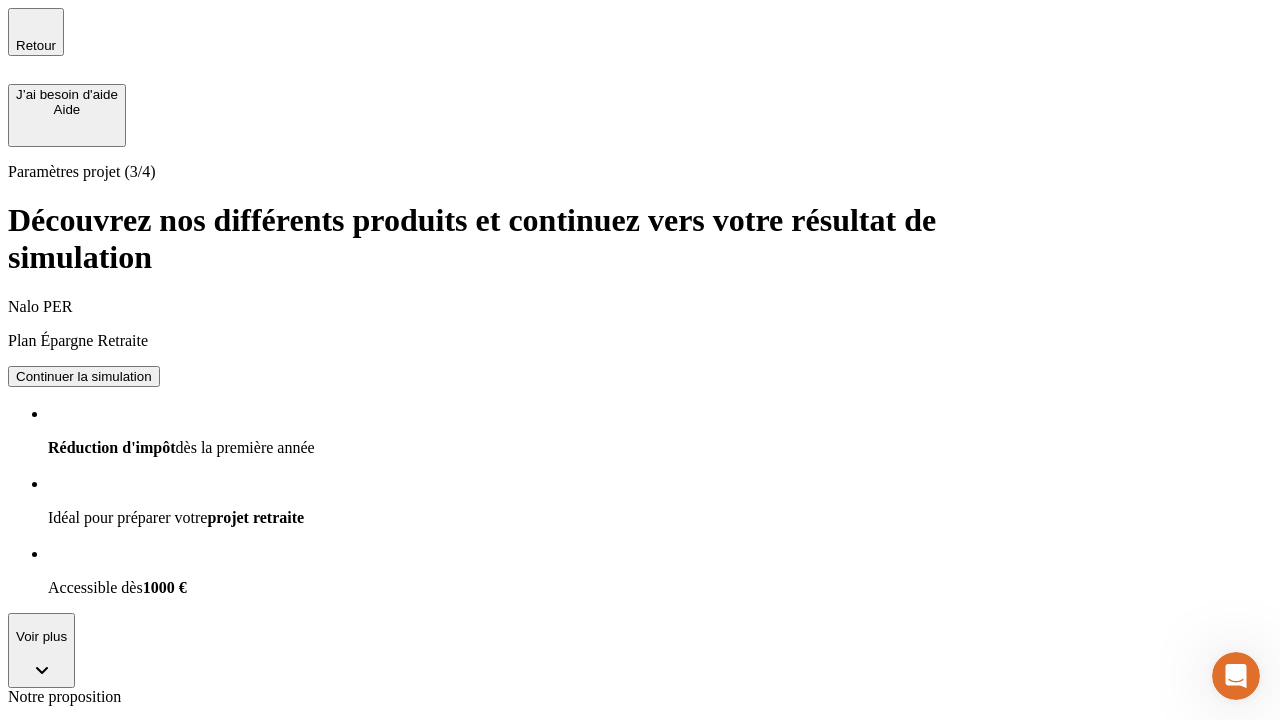 click on "Continuer la simulation" at bounding box center [84, 1239] 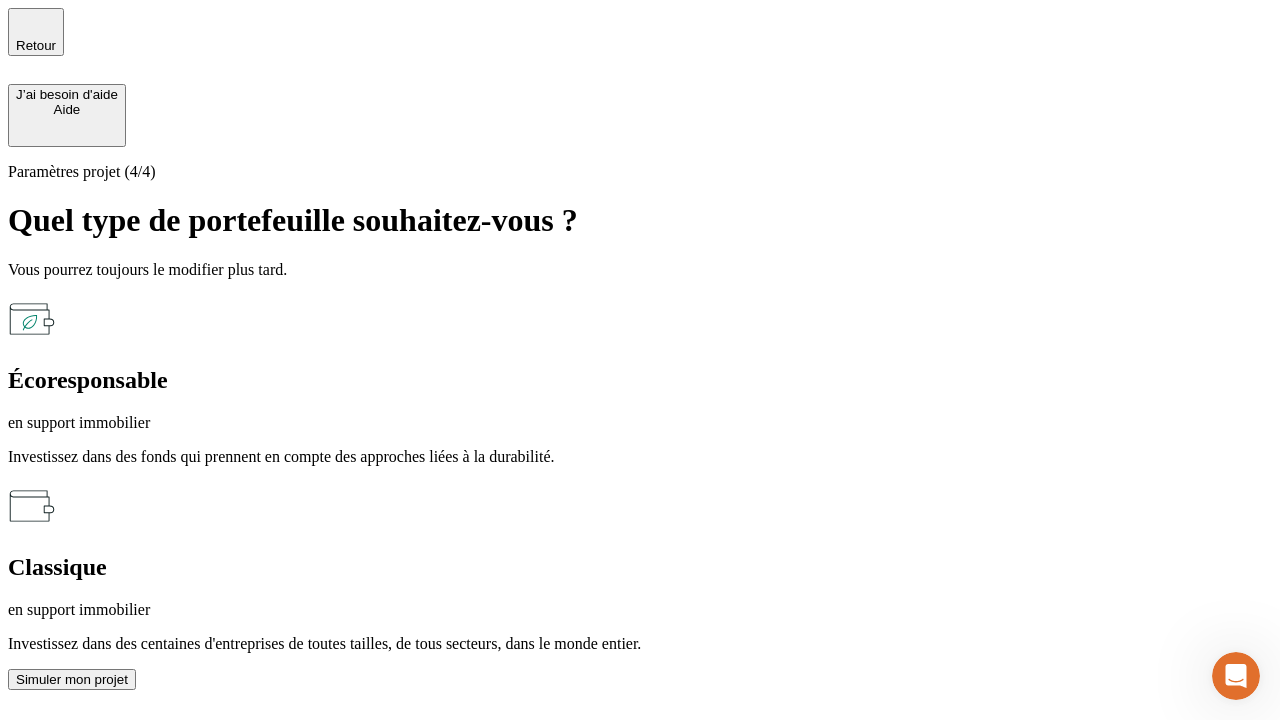 click on "en support immobilier" at bounding box center [640, 423] 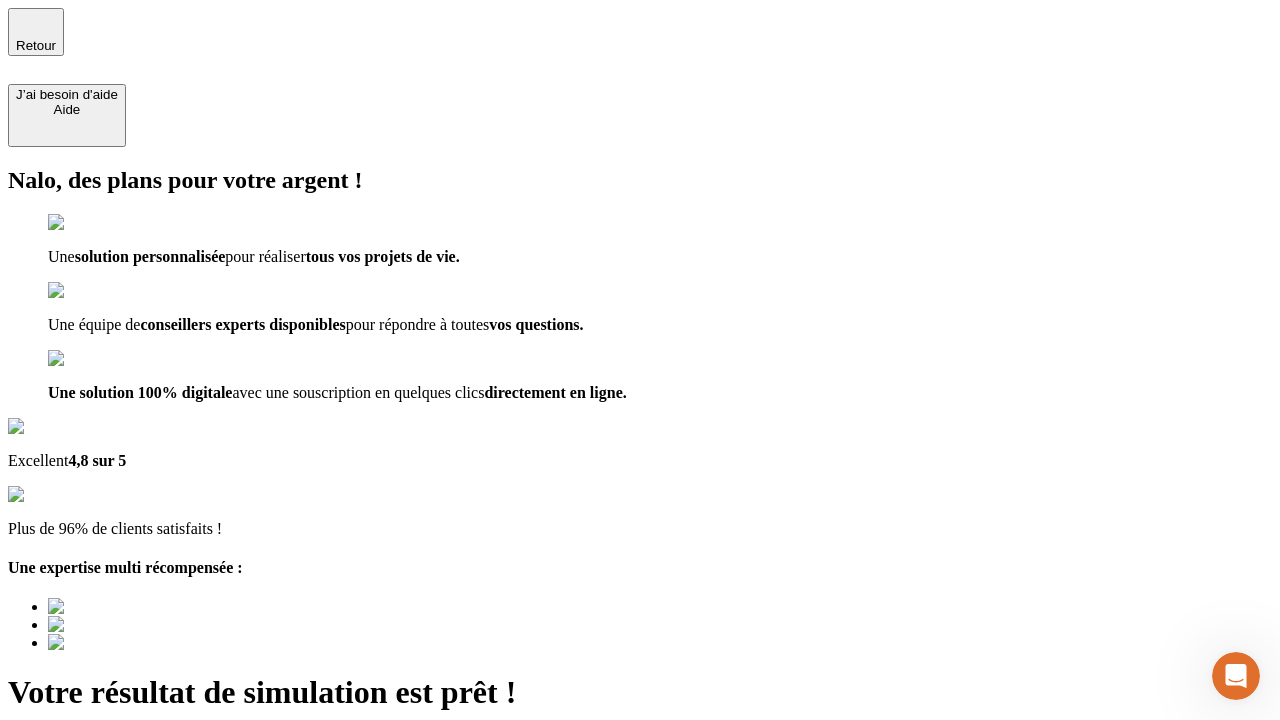 click on "Découvrir ma simulation" at bounding box center [87, 797] 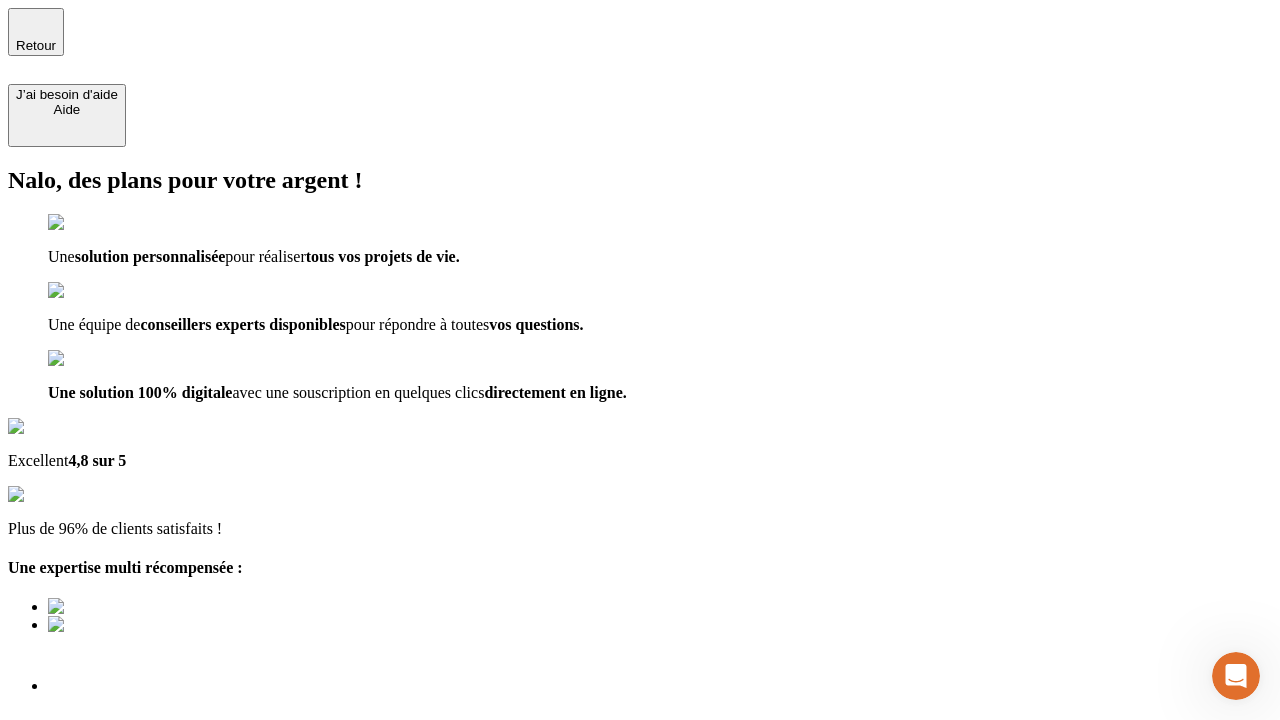 type on "[EMAIL_ADDRESS][PERSON_NAME][DOMAIN_NAME]" 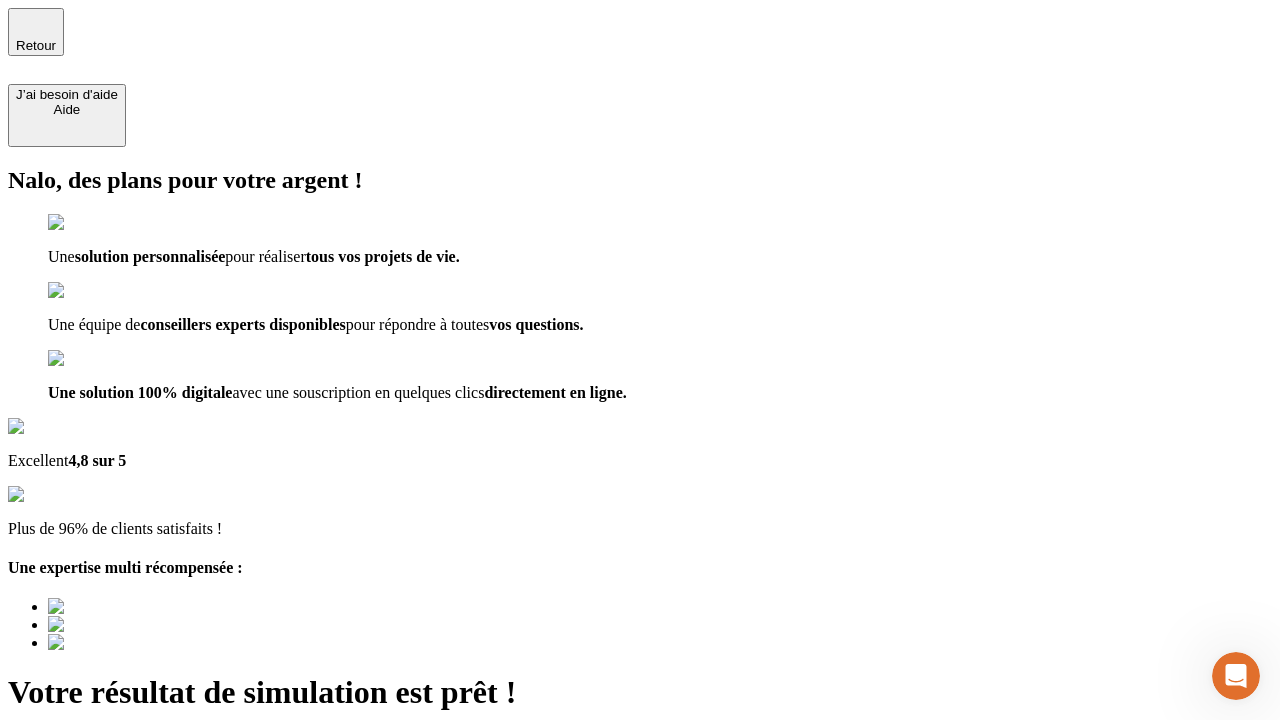 click on "Découvrir ma simulation" at bounding box center [87, 847] 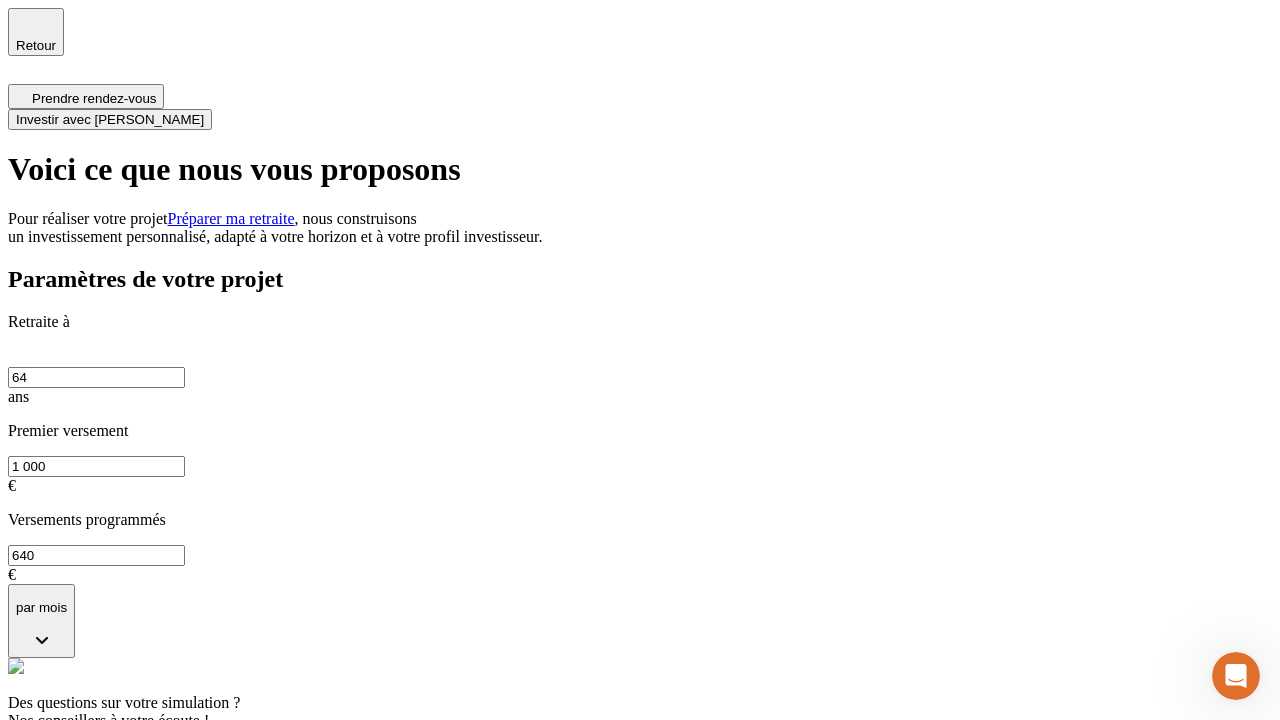 click on "Investir avec [PERSON_NAME]" at bounding box center [110, 119] 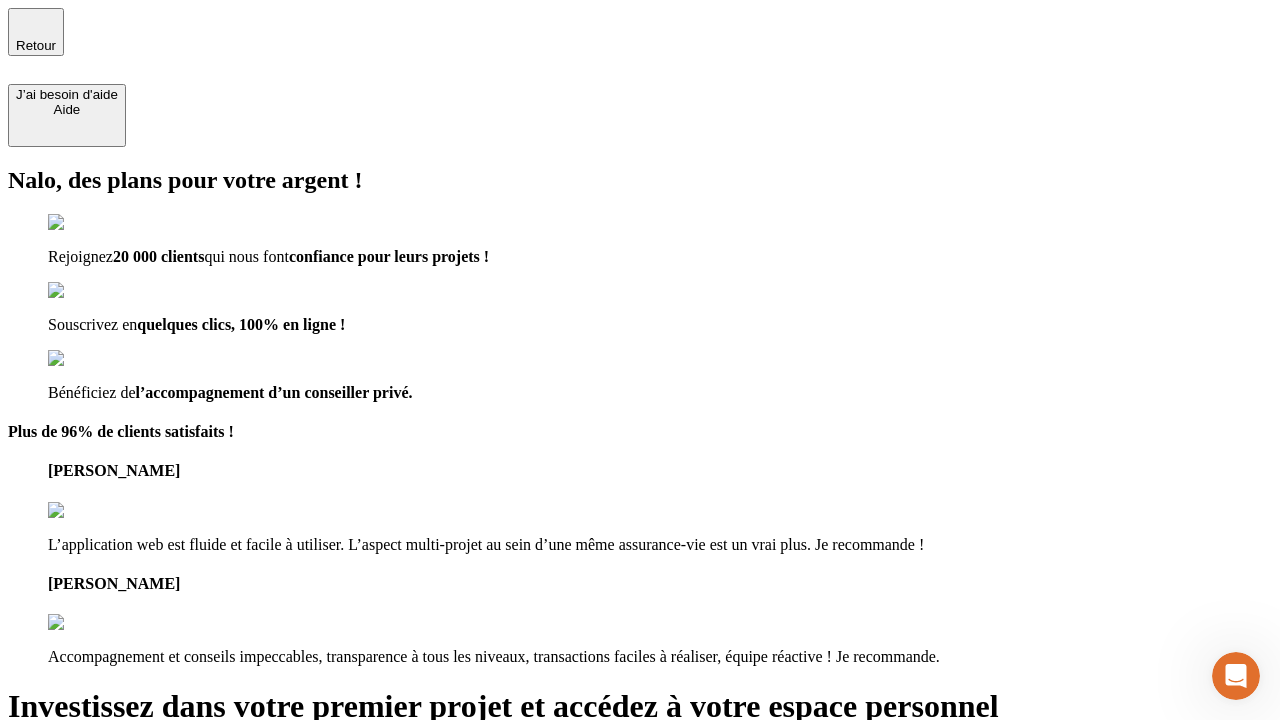 type on "[EMAIL_ADDRESS][PERSON_NAME][DOMAIN_NAME]" 